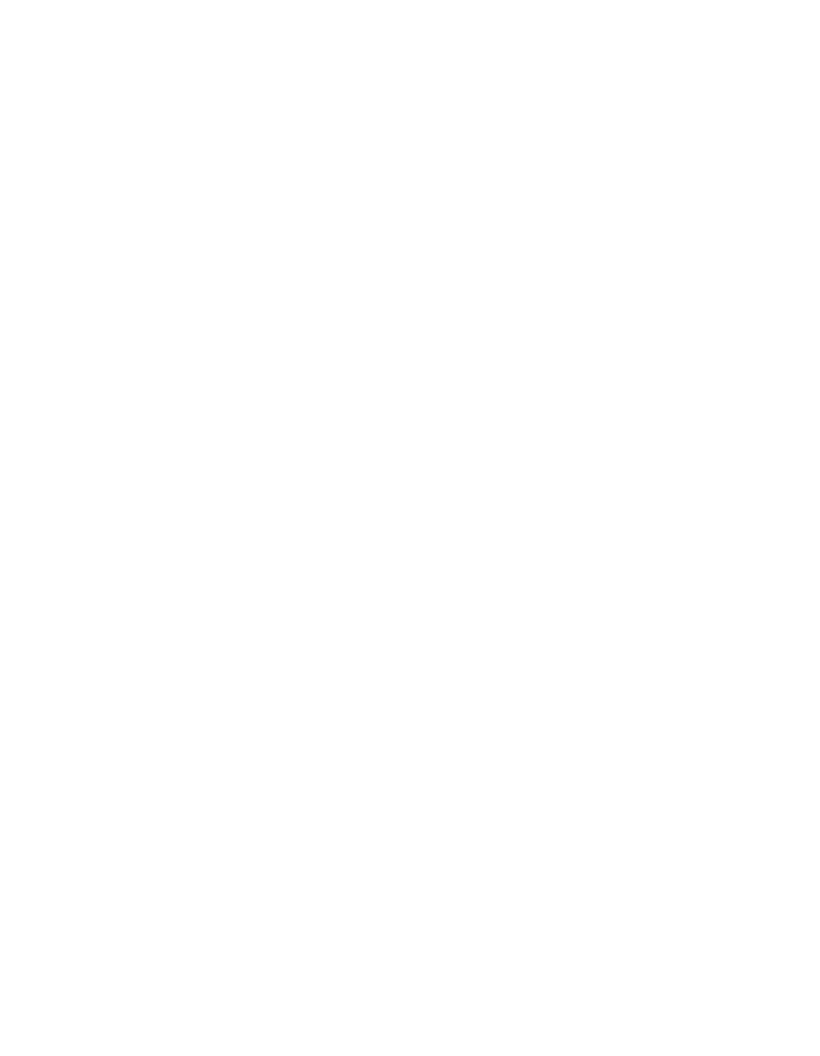 scroll, scrollTop: 0, scrollLeft: 0, axis: both 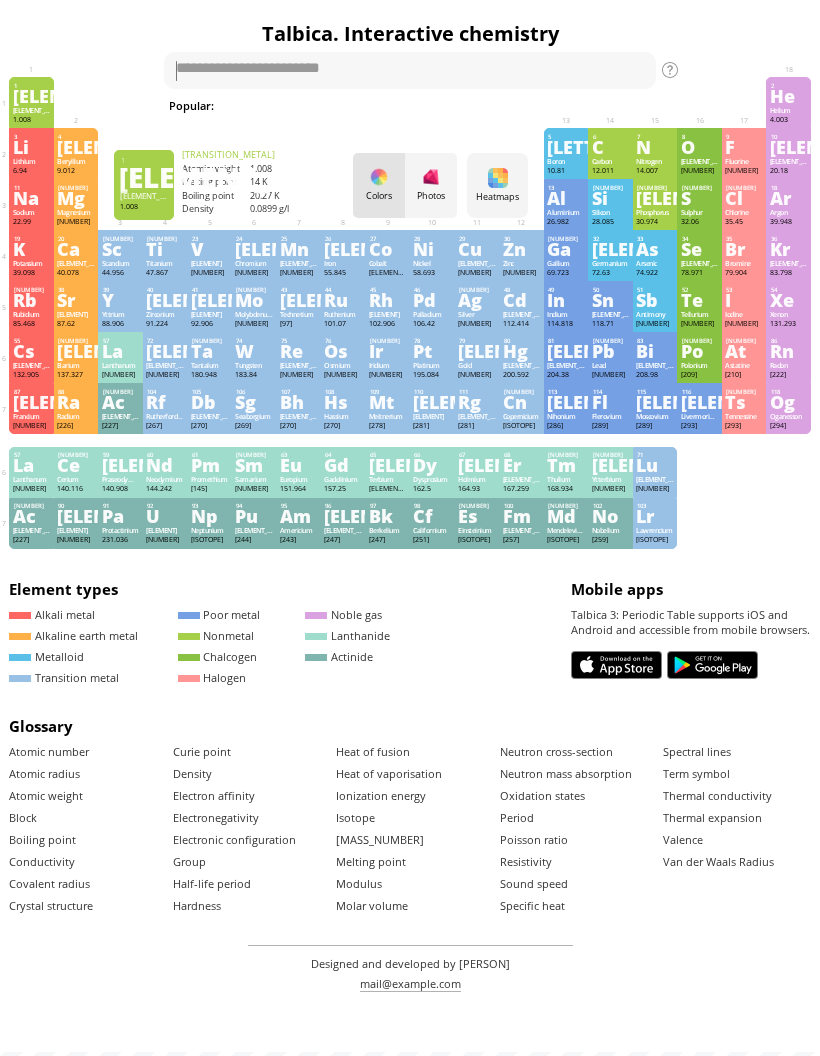 click on "Cs" at bounding box center (32, 351) 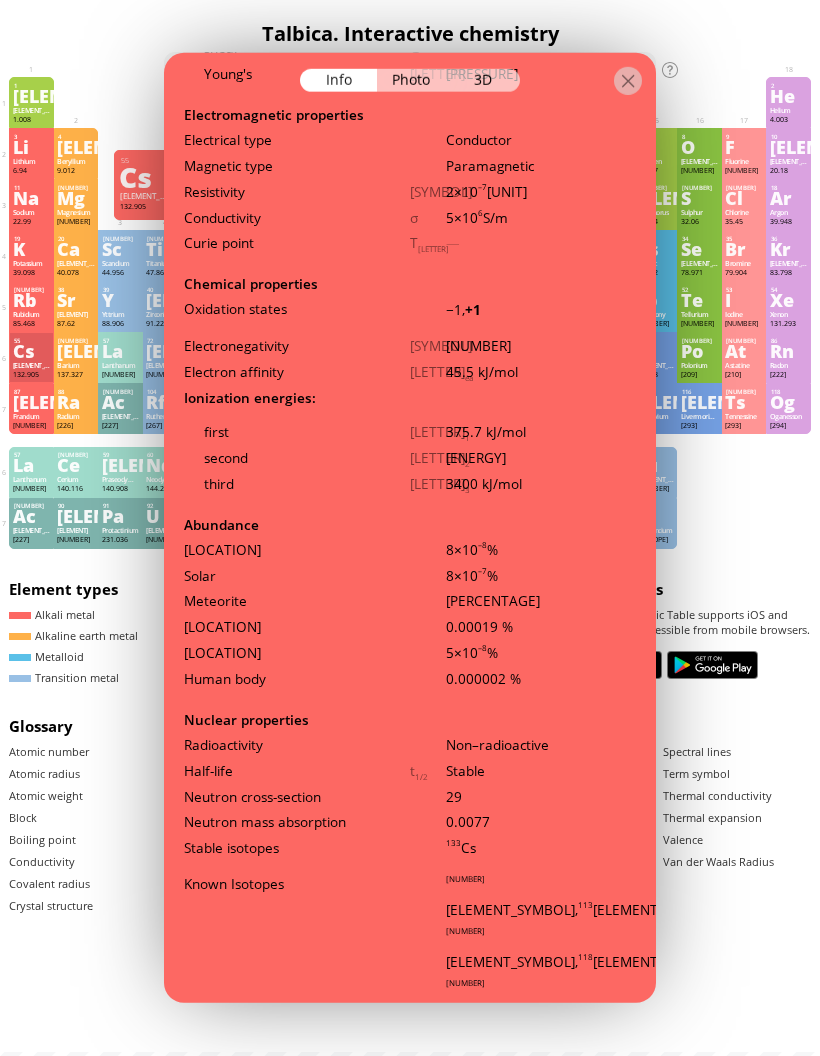 scroll, scrollTop: 2856, scrollLeft: 0, axis: vertical 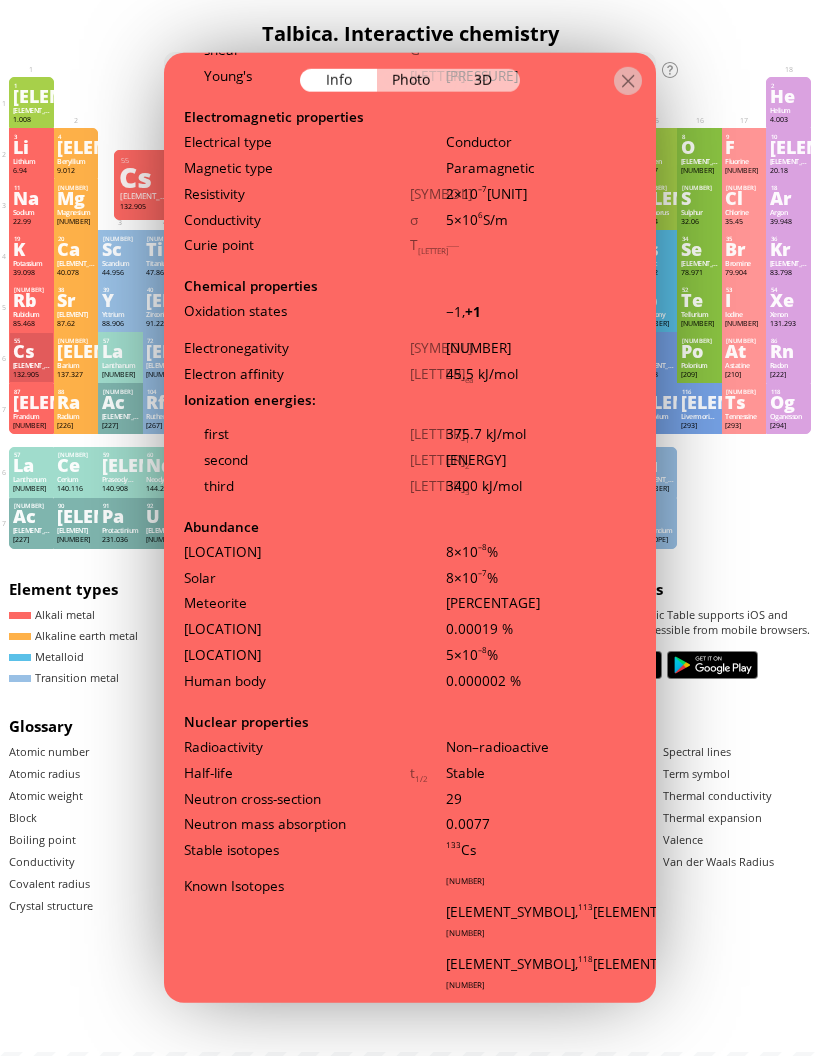 click on "1 H Hydrogen 1.008 −1, +1 −1, +1 -259.14 °C -252.87 °C 0.0899 g/l 1s 1 2 He Helium 4.003 0 0 N/A -268.93 °C 0.1785 g/l 1s 2 3 Li Lithium 6.94 −1, +1 −1, +1 180.54 °C 1342 °C 0.535 g/cm 3 [He]2s 1 4 Be Beryllium 9.012 0, +1, +2 0, +1, +2 1287 °C 2470 °C 1.848 g/cm 3 [He]2s 2 5 B Boron 10.81 −5, −1, 0, +1, +2, +3 −5, −1, 0, +1, +2, +3 2075 °C 4000 °C 2.46 g/cm 3 [He]2s 2 2p 1 6 C Carbon 12.011 −4, −3, −2, −1, 0, +1, +2, +3, +4 −4, −3, −2, −1, 0, +1, +2, +3, +4 3550 °C 4027 °C 2.26 g/cm 3 [He]2s 2 2p 2 7 N Nitrogen 14.007 −3, −2, −1, 0, +1, +2, +3, +4, +5 −3, −2, −1, 0, +1, +2, +3, +4, +5 -210.1 °C -195.79 °C 1.251 g/l [He]2s 2 2p 3 8 O Oxygen 15.999 −2, −1, 0, +1, +2 −2, −1, 0, +1, +2 -218.3 °C -182.9 °C 1.429 g/l [He]2s 2 2p 4 9 F Fluorine 18.998 −1 −1 -219.6 °C -188.12 °C 1.696 g/l [He]2s 2 2p 5 10 Ne Neon 20.18 0 0 -248.59 °C -246.08 °C 0.9 g/l [He]2s 2 2p 6 11 Na Sodium 22.99 −1, 0, +1 −1, 0, +1 97.72 °C 883 °C 0.968 g/cm 3 1 3" at bounding box center [410, 313] 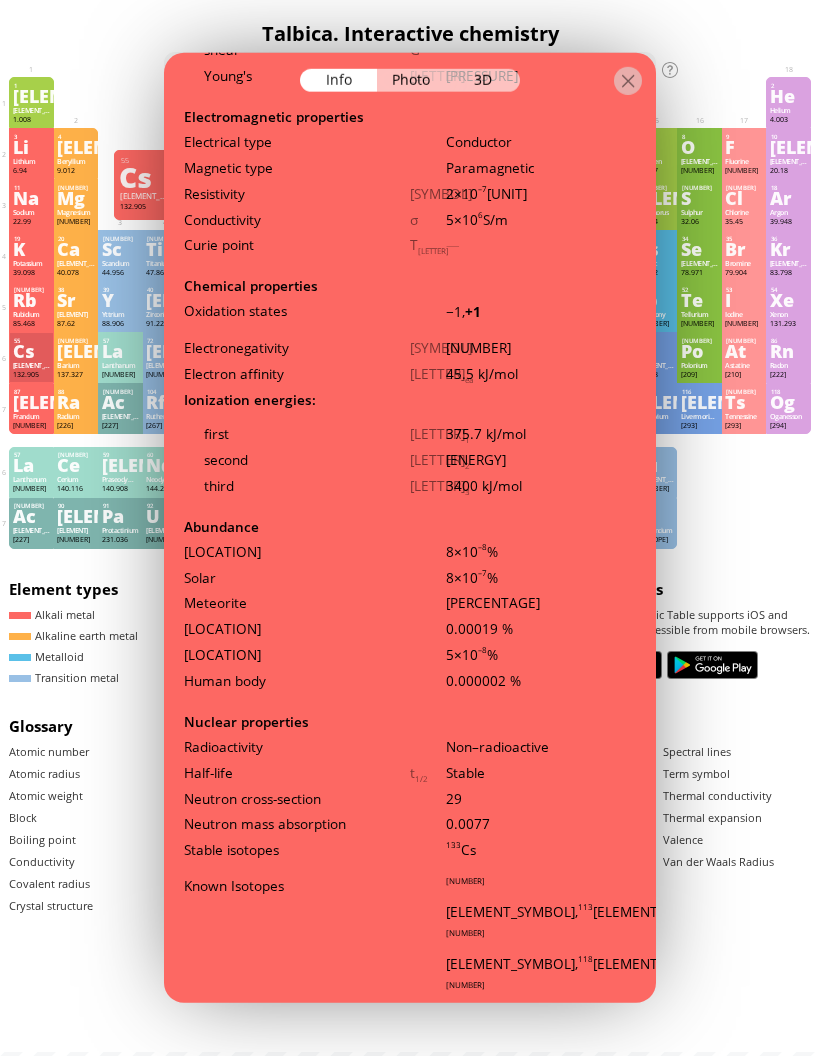 click on "Photo" at bounding box center (413, 80) 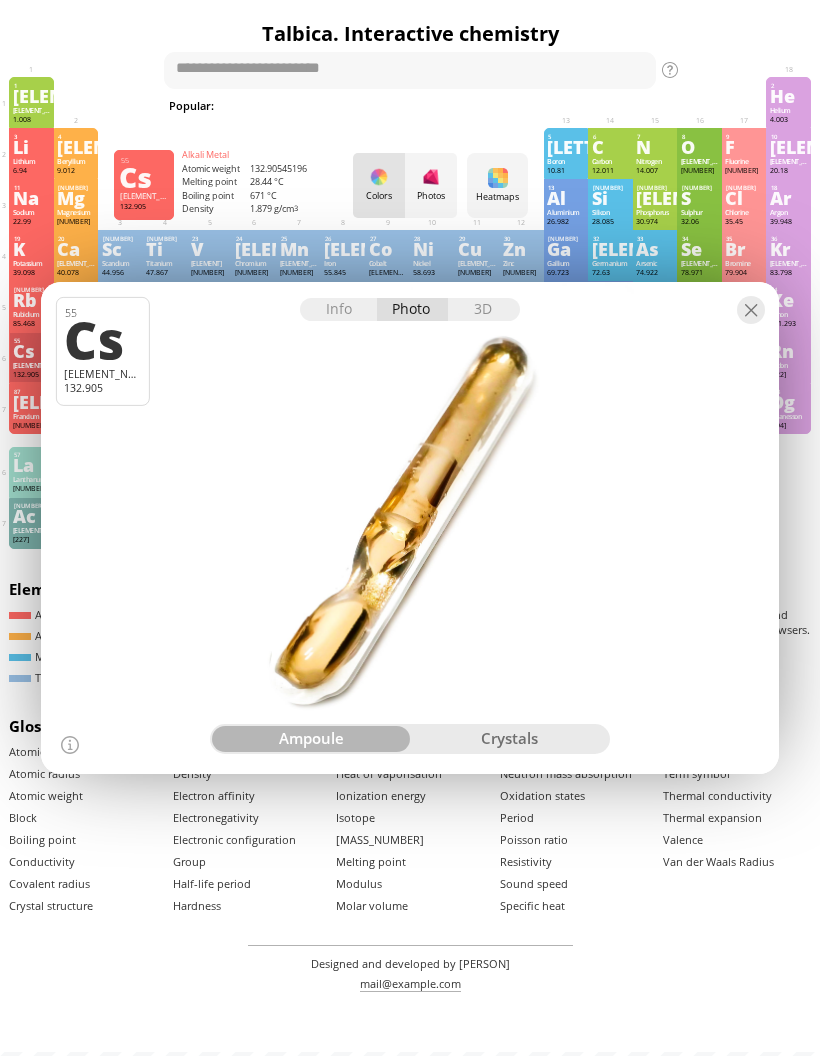 click at bounding box center (751, 310) 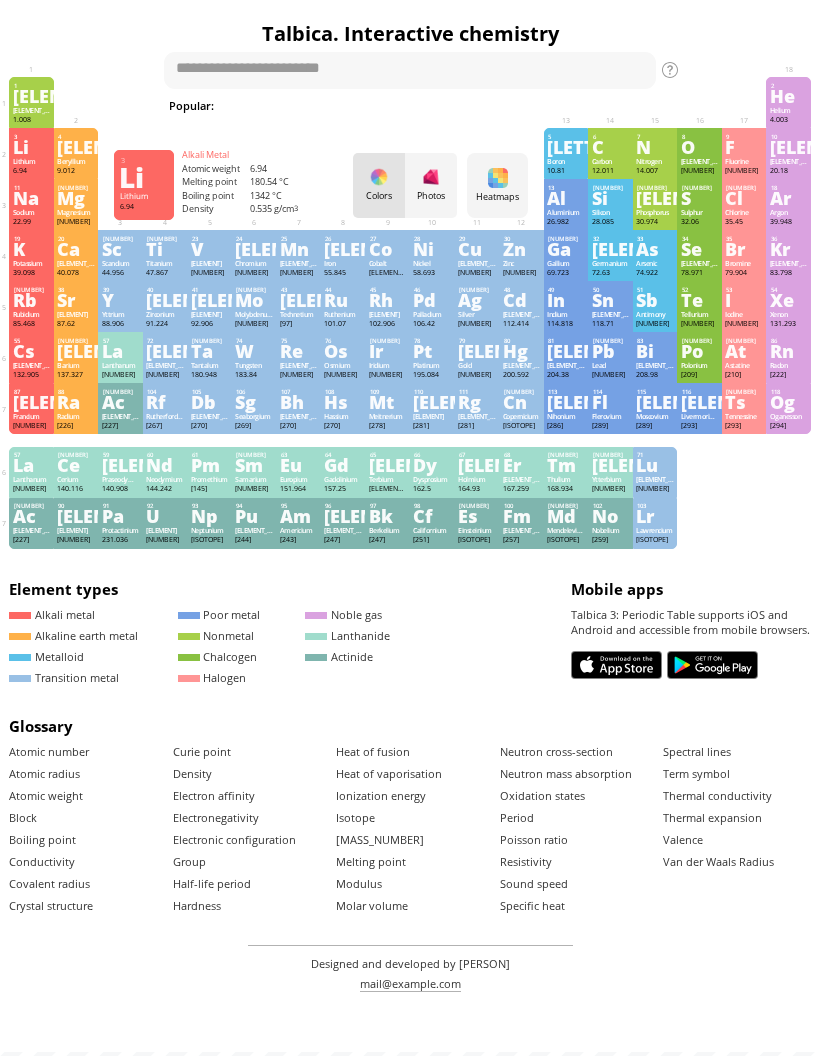 click on "Li" at bounding box center [32, 147] 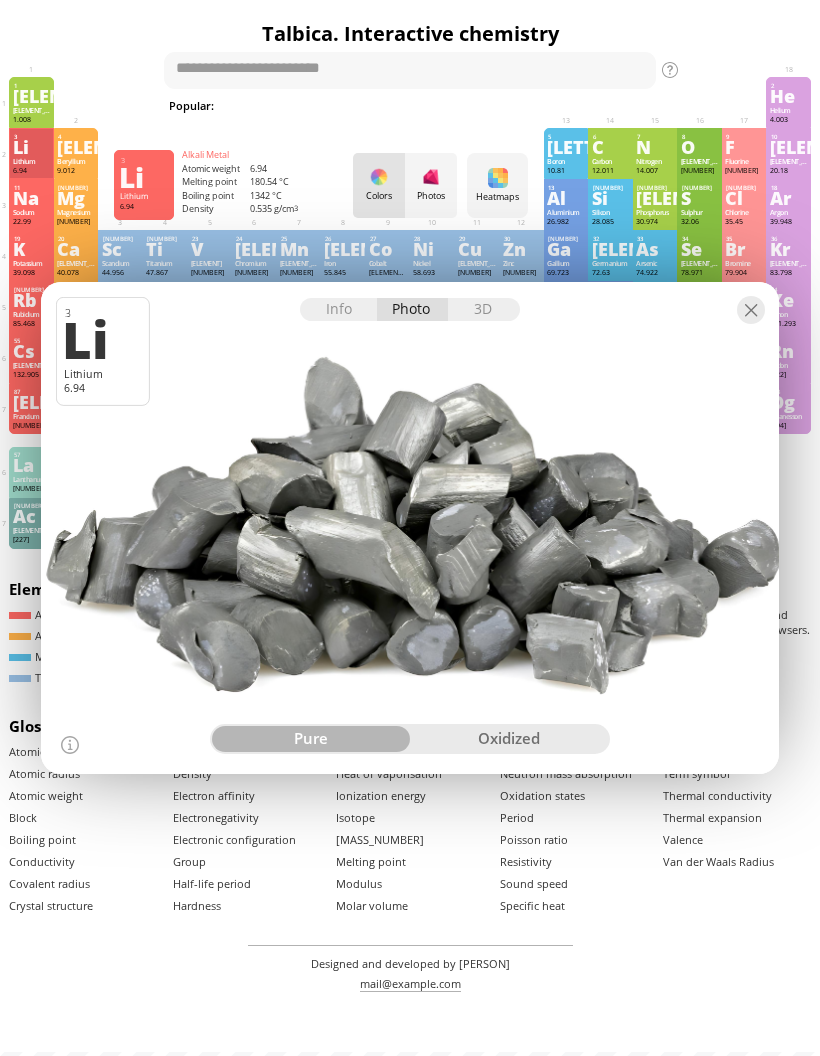 click at bounding box center (751, 310) 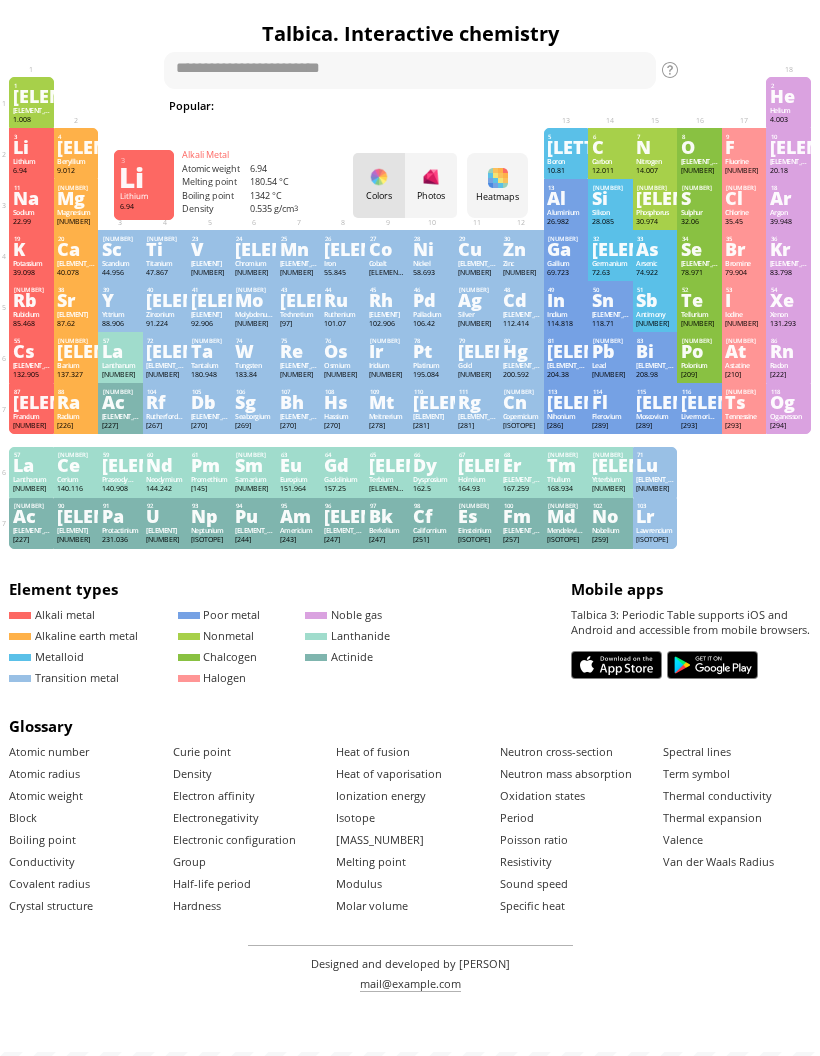 click on "Na" at bounding box center [32, 198] 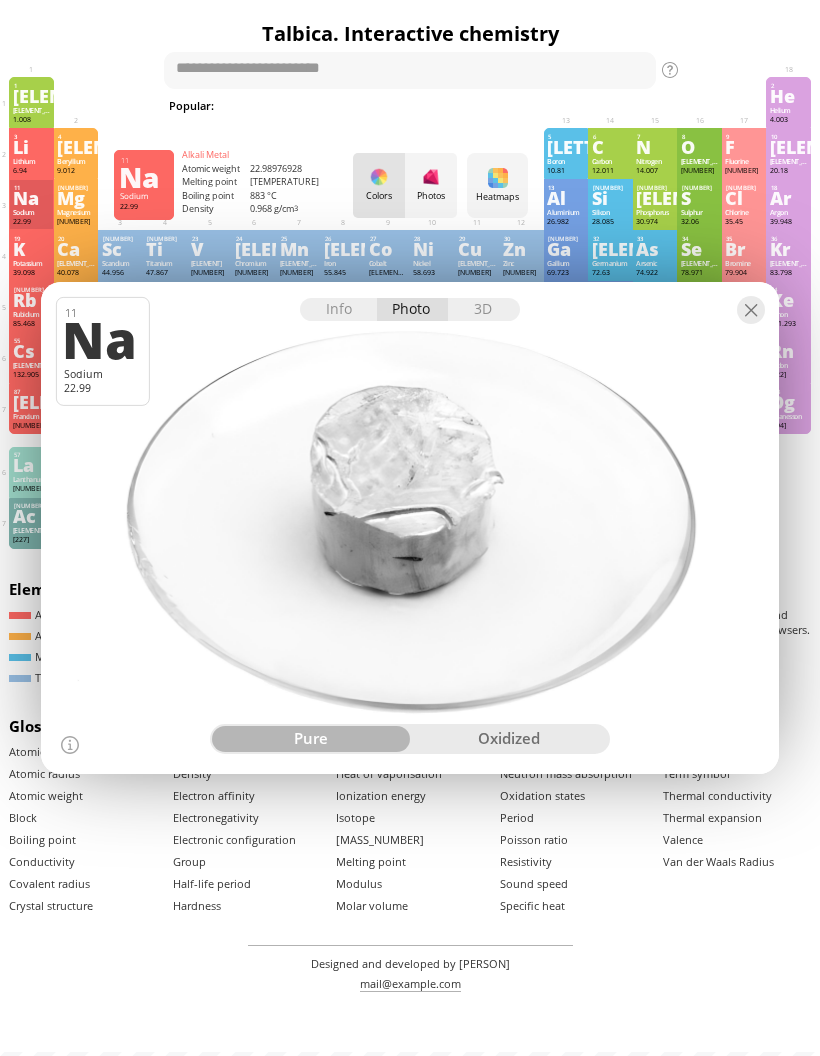 click at bounding box center (751, 310) 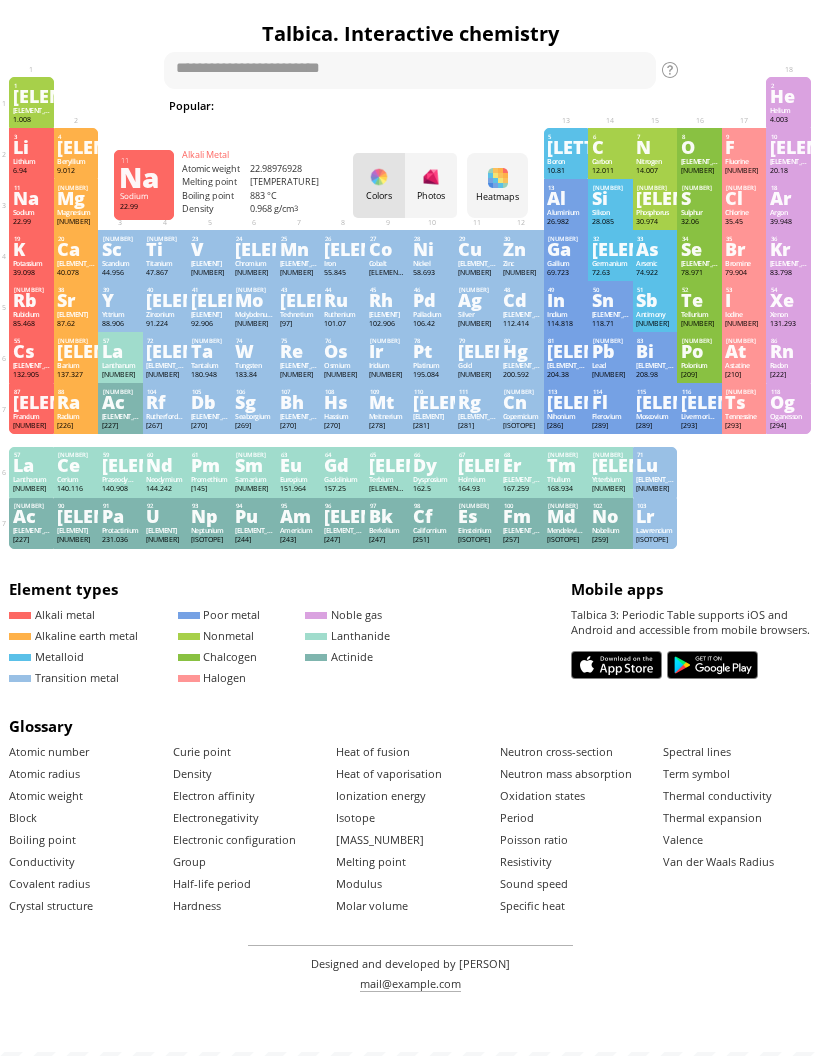 click on "K" at bounding box center [32, 249] 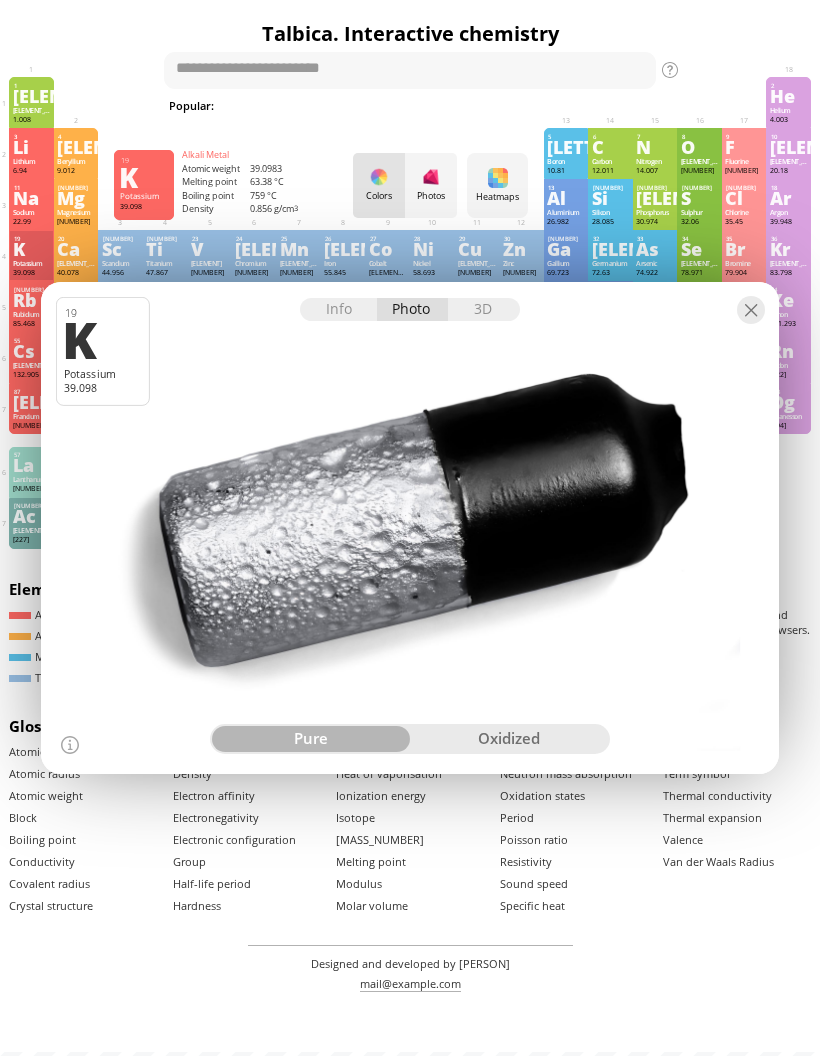 click at bounding box center [751, 310] 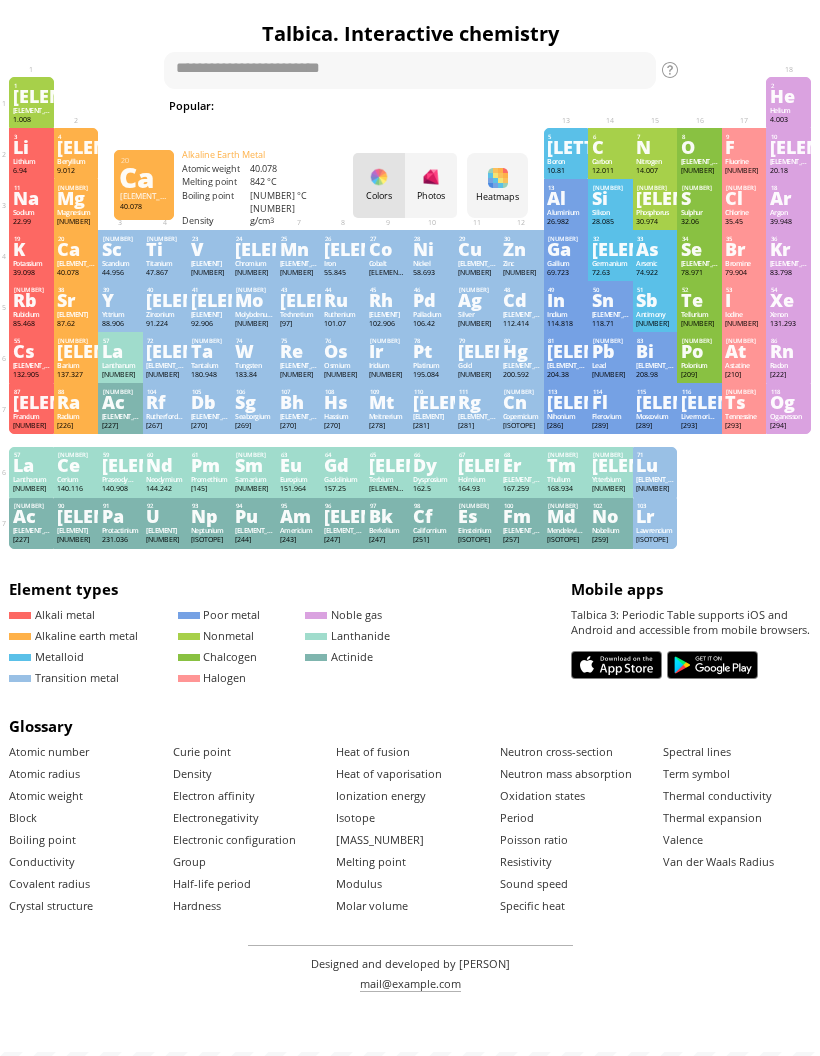click on "Ca" at bounding box center (76, 249) 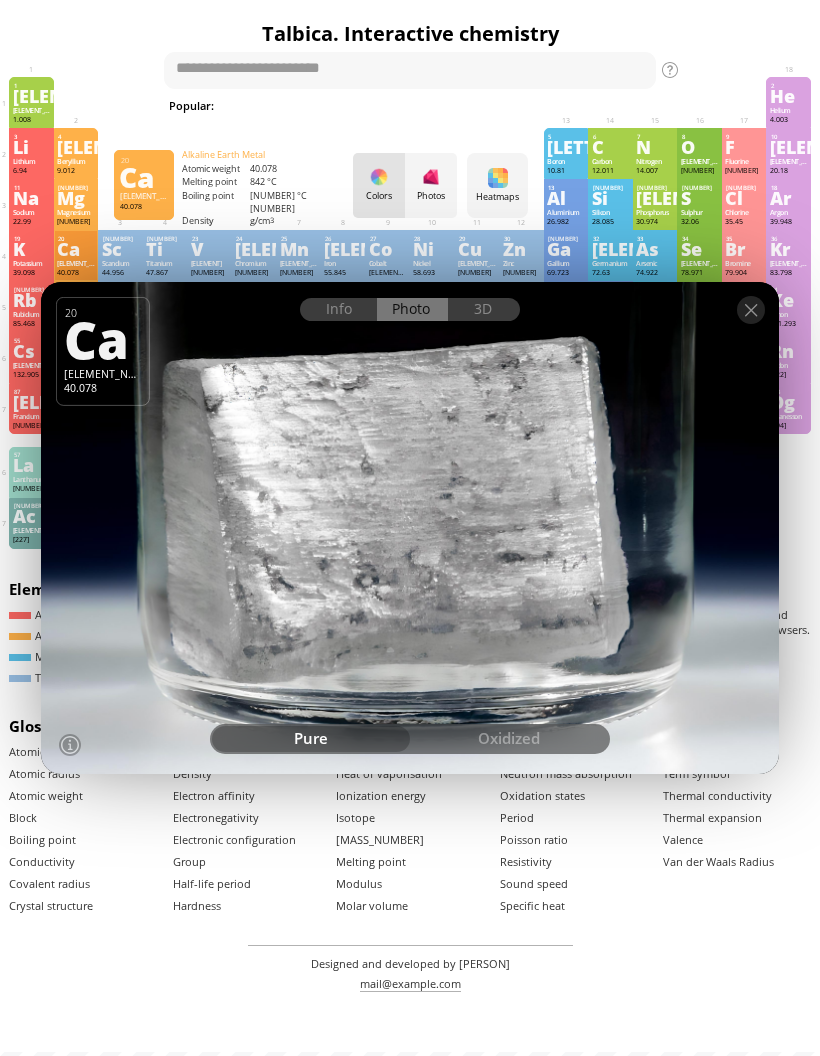 click at bounding box center [751, 310] 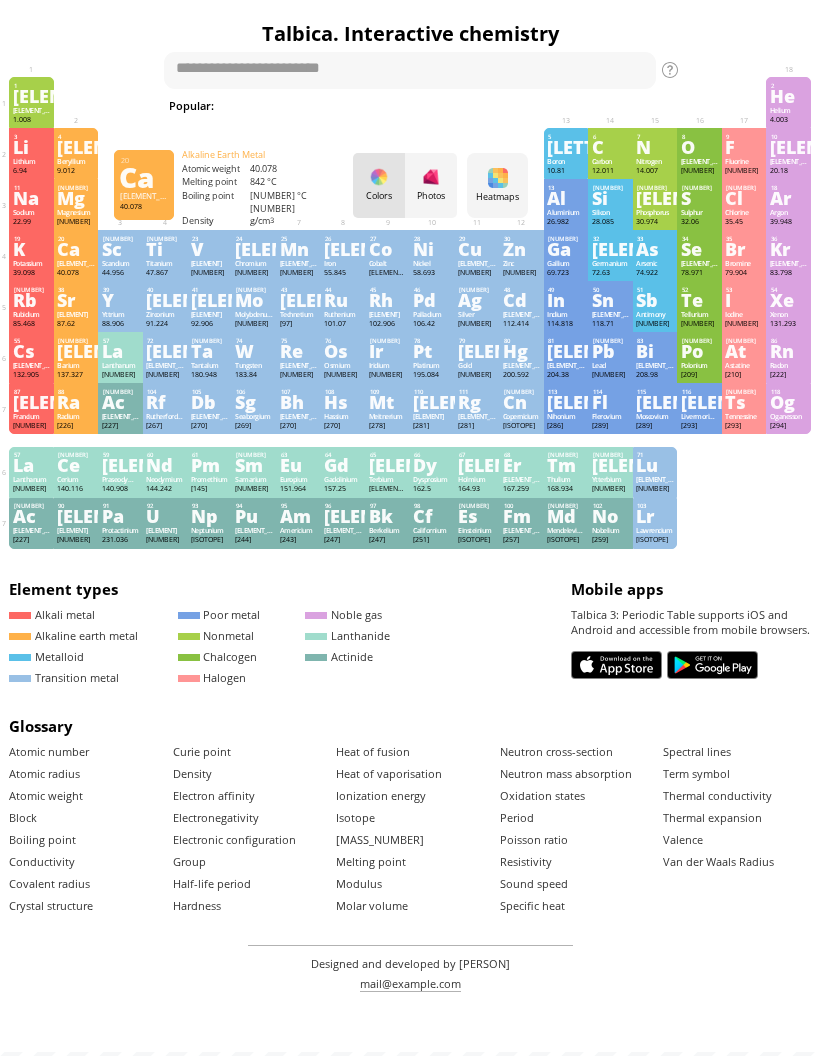 click on "Rb" at bounding box center (32, 300) 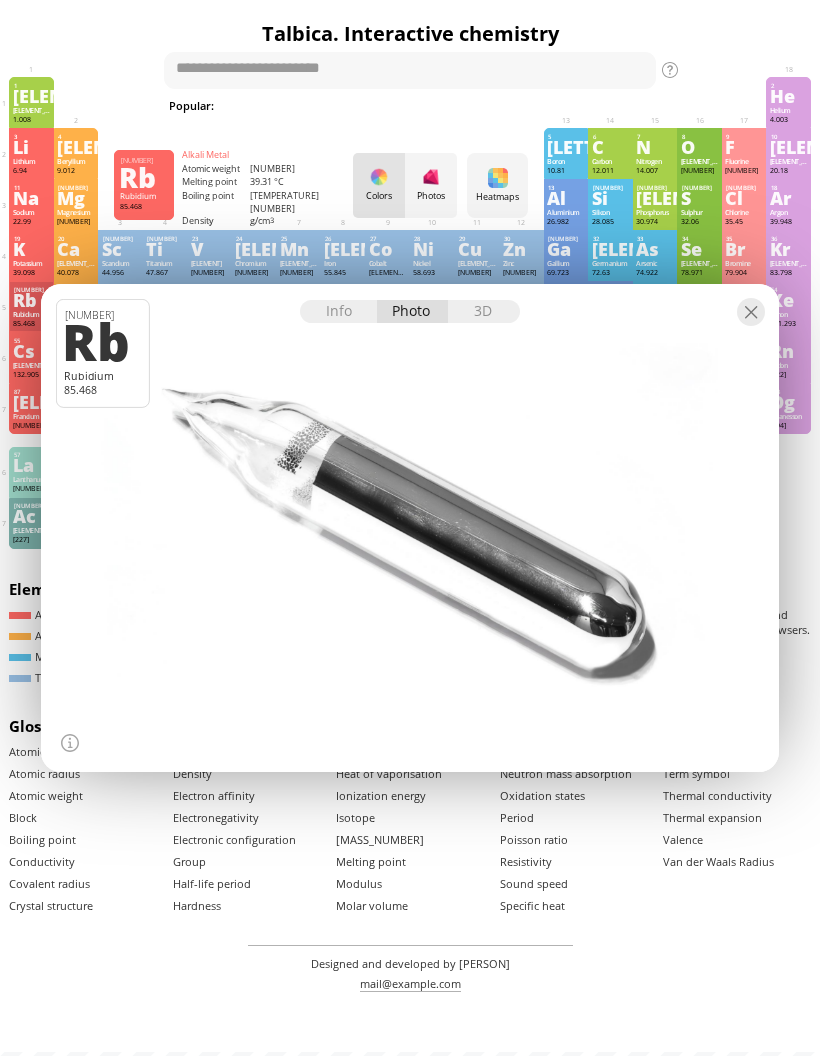 click at bounding box center (751, 312) 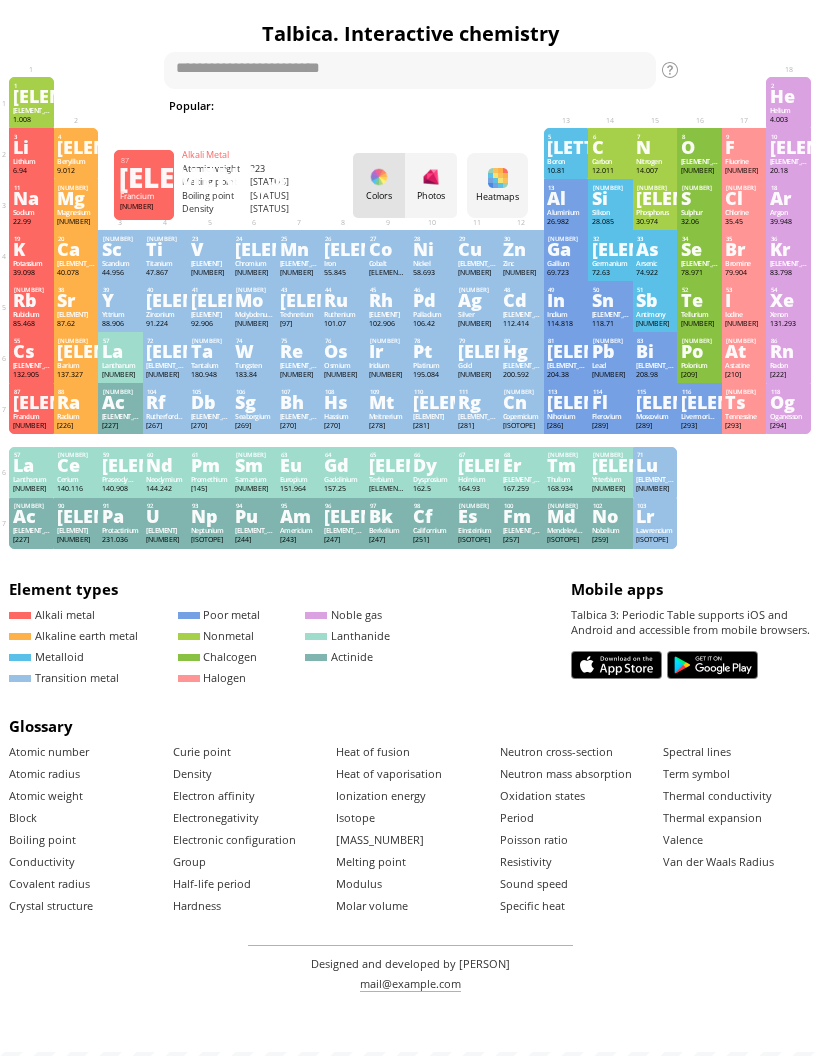 click on "[NUMBER]" at bounding box center [32, 425] 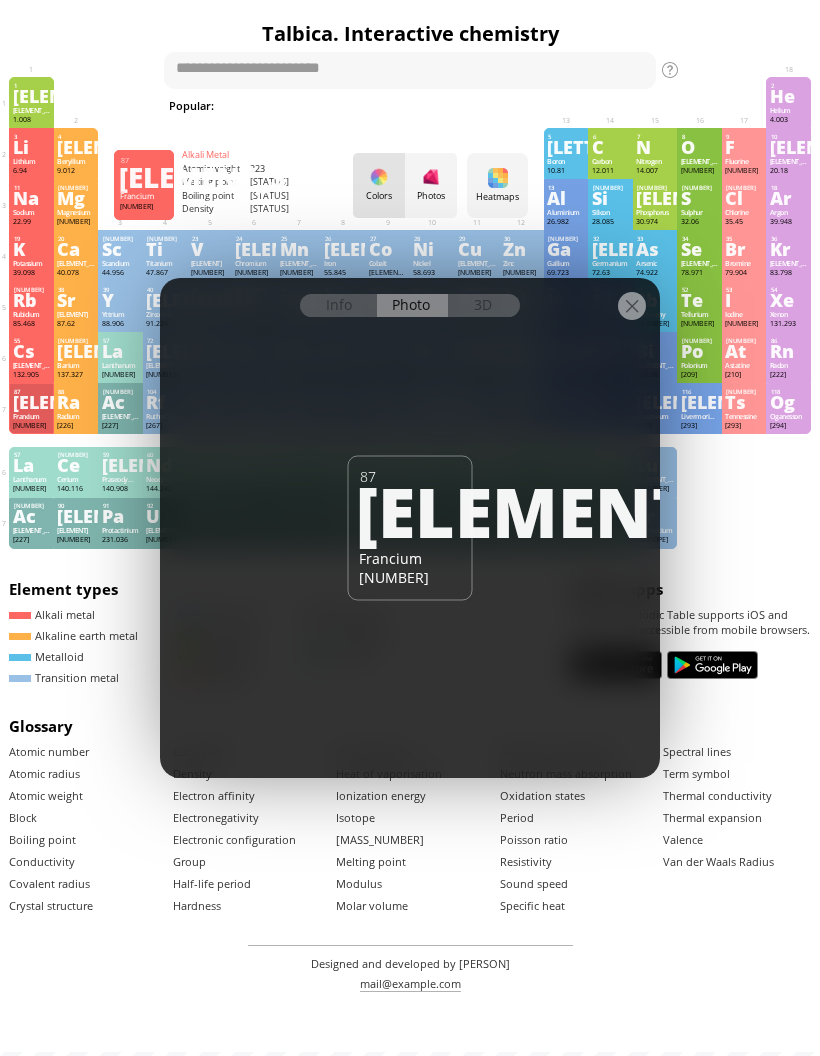click at bounding box center (410, 295) 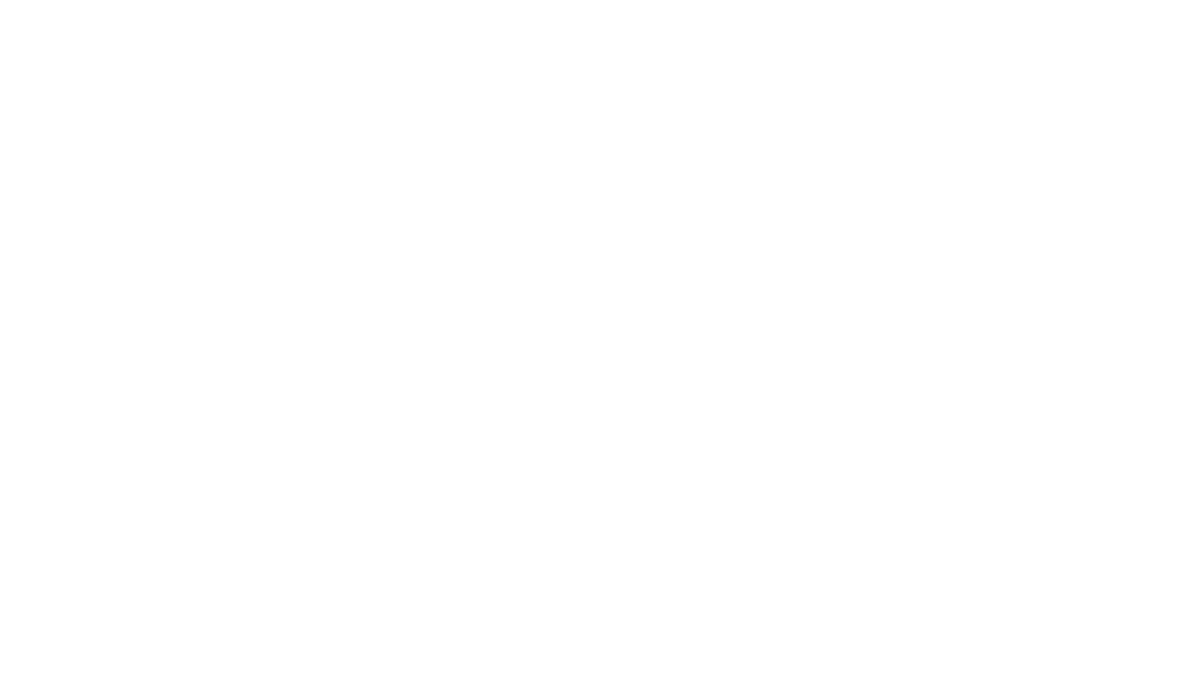 scroll, scrollTop: 0, scrollLeft: 0, axis: both 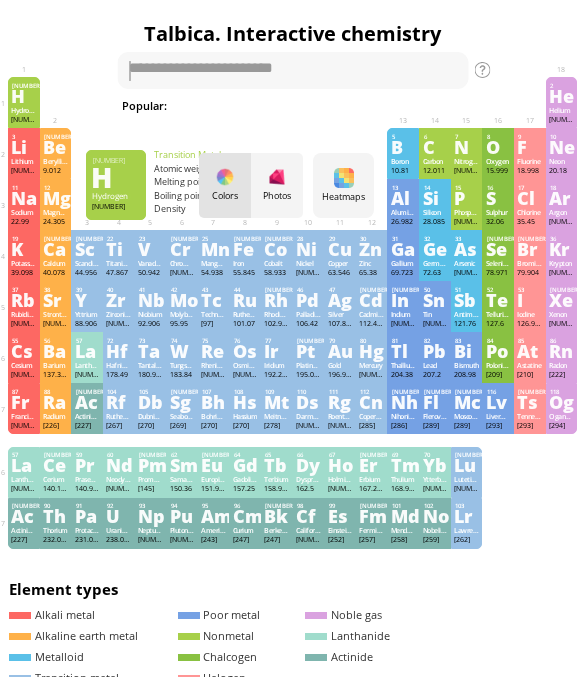 click on "[ELEMENT]" at bounding box center (529, 161) 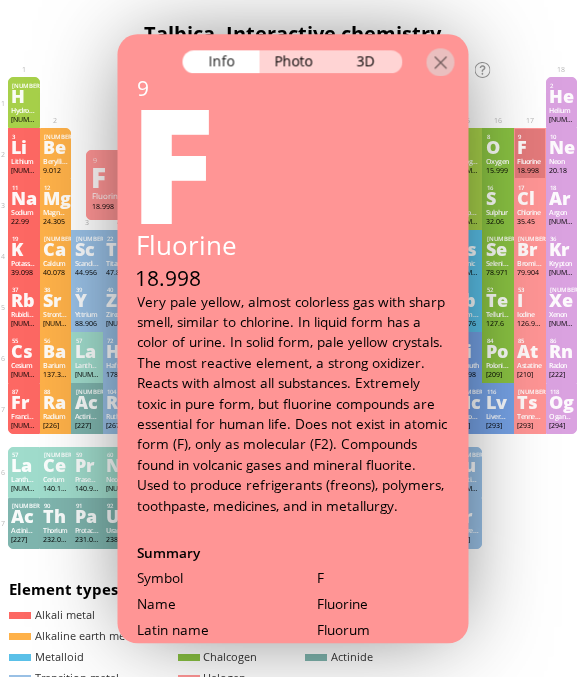 click on "Photo" at bounding box center (295, 61) 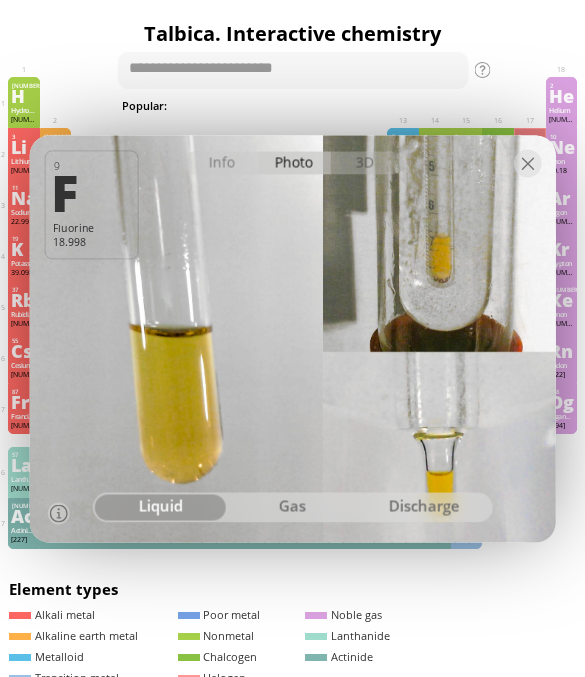 click on "gas" at bounding box center (293, 507) 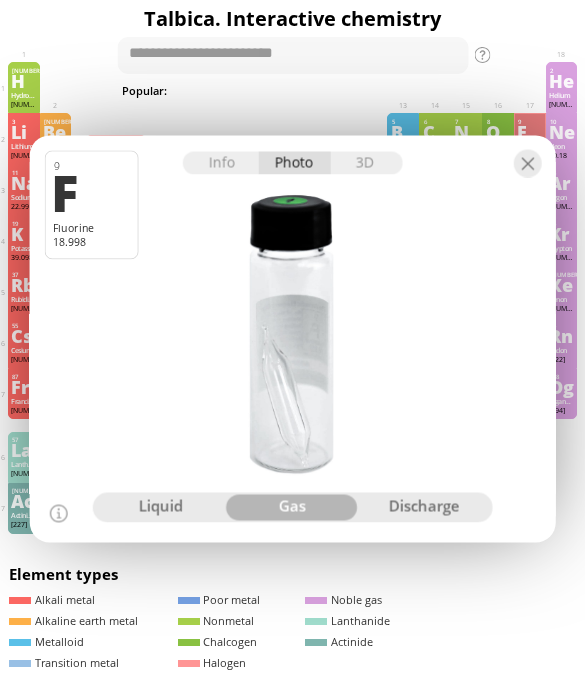 scroll, scrollTop: 21, scrollLeft: 0, axis: vertical 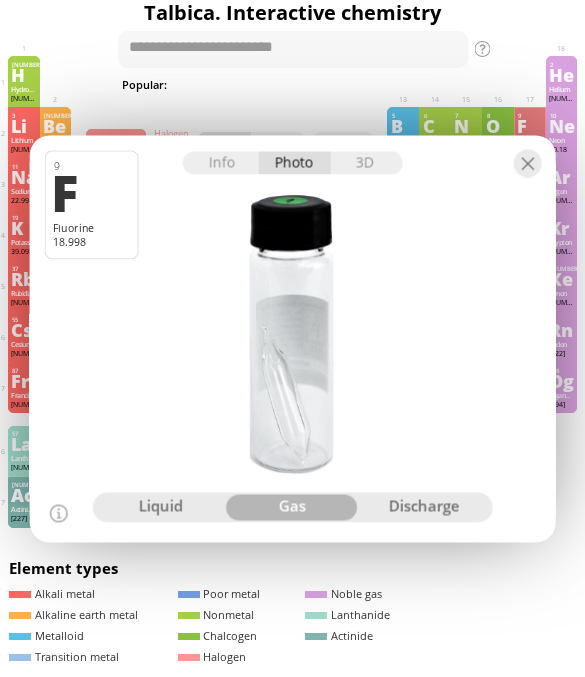 click on "discharge" at bounding box center [424, 507] 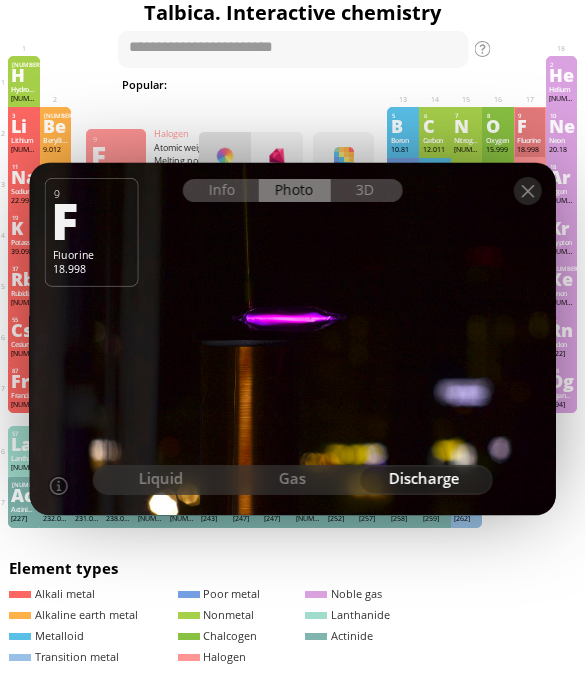 click on "gas" at bounding box center (293, 480) 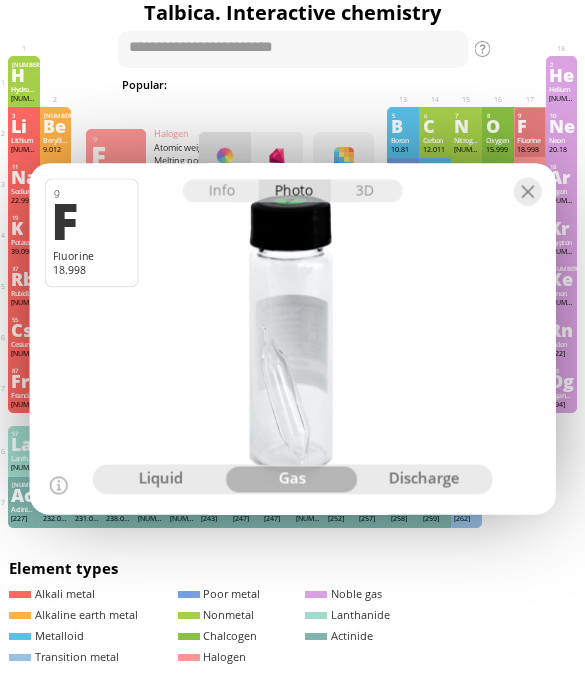 click on "liquid" at bounding box center [161, 479] 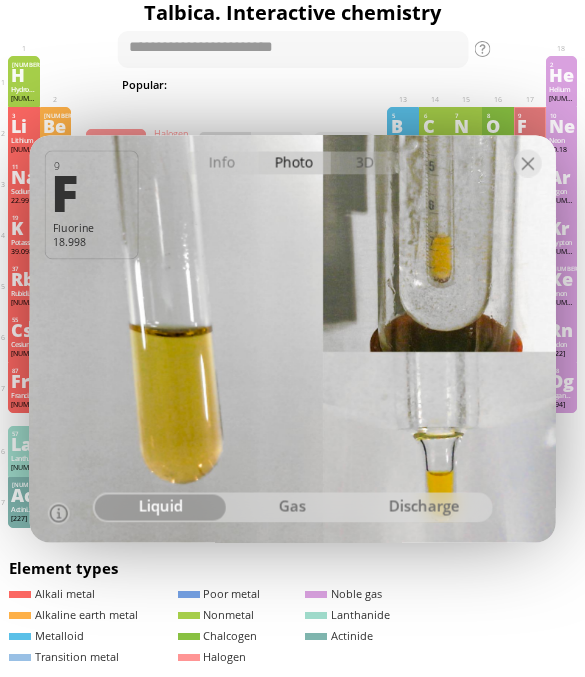 click on "gas" at bounding box center (293, 507) 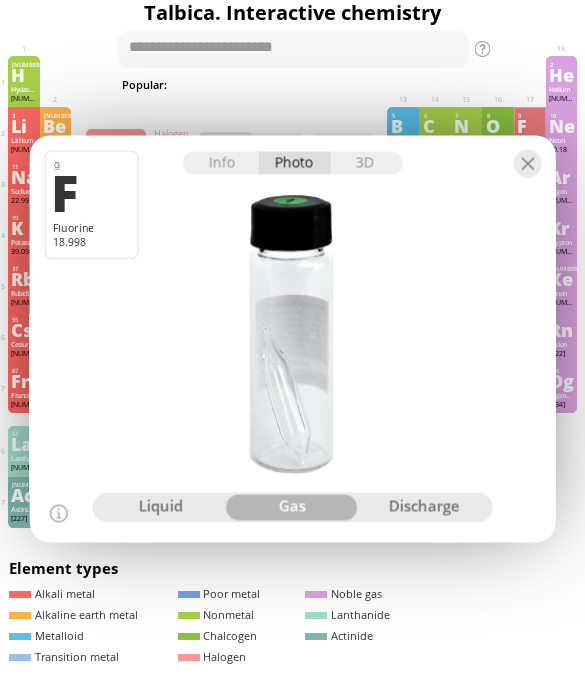 scroll, scrollTop: 32, scrollLeft: 0, axis: vertical 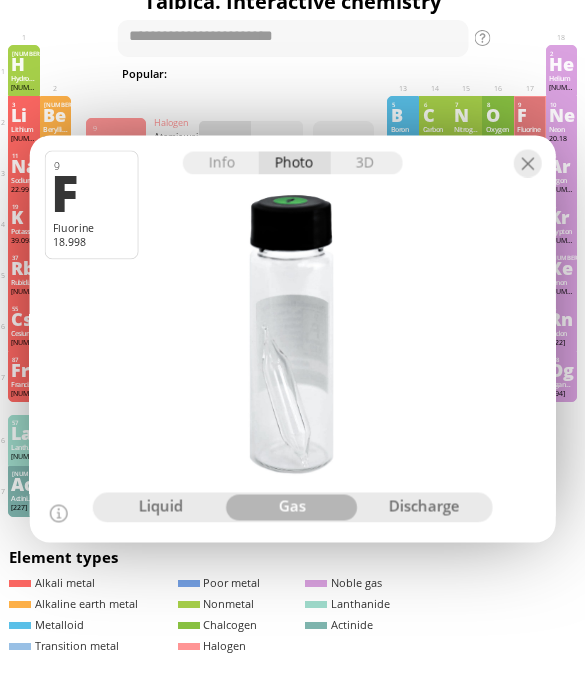 click on "liquid" at bounding box center [161, 507] 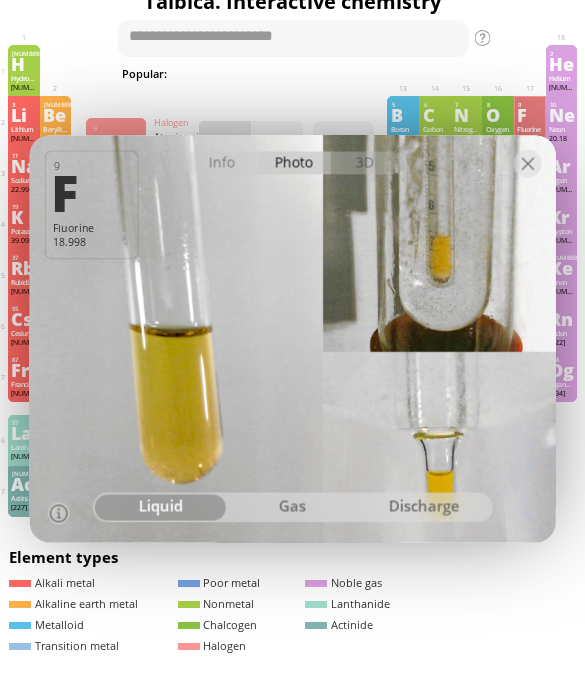 click on "Info" at bounding box center [221, 162] 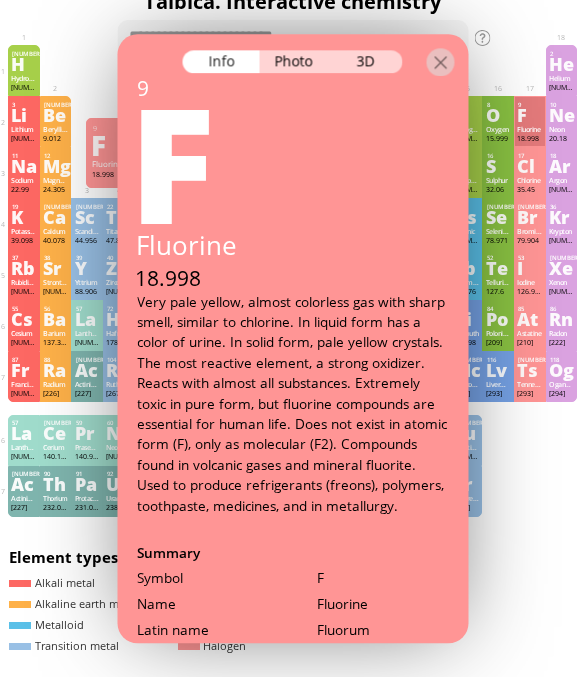 click at bounding box center (440, 62) 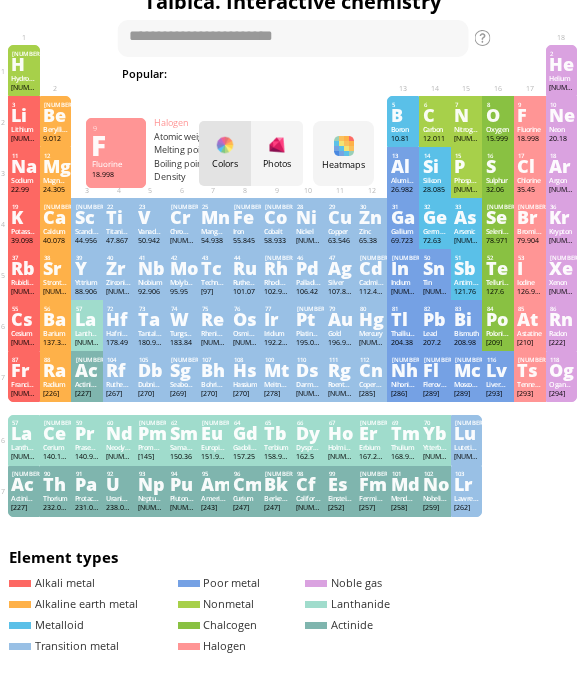click on "Chlorine" at bounding box center [529, 180] 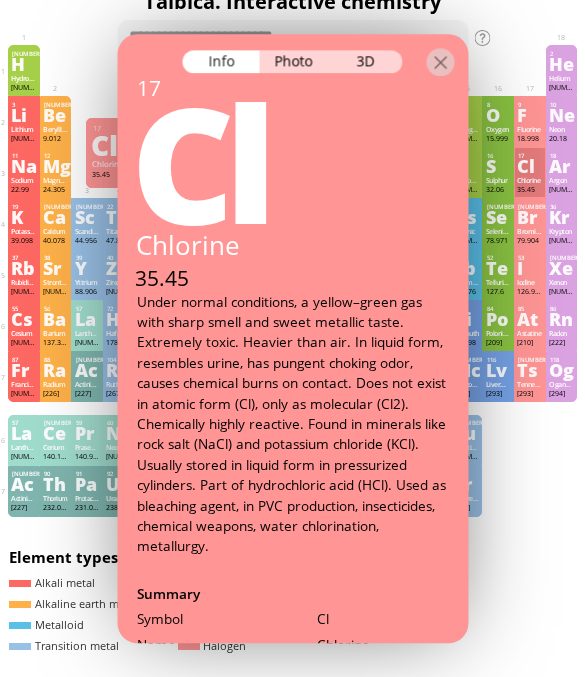 click at bounding box center (440, 62) 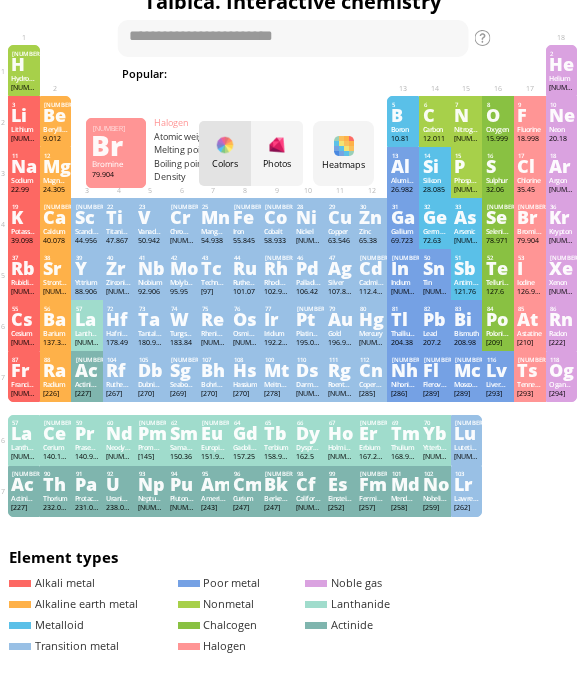 click on "Br" at bounding box center [529, 217] 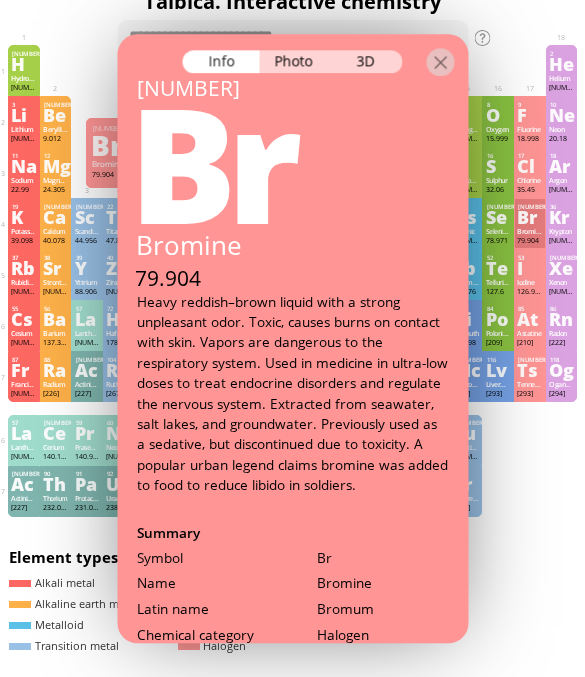 click on "Photo" at bounding box center [295, 61] 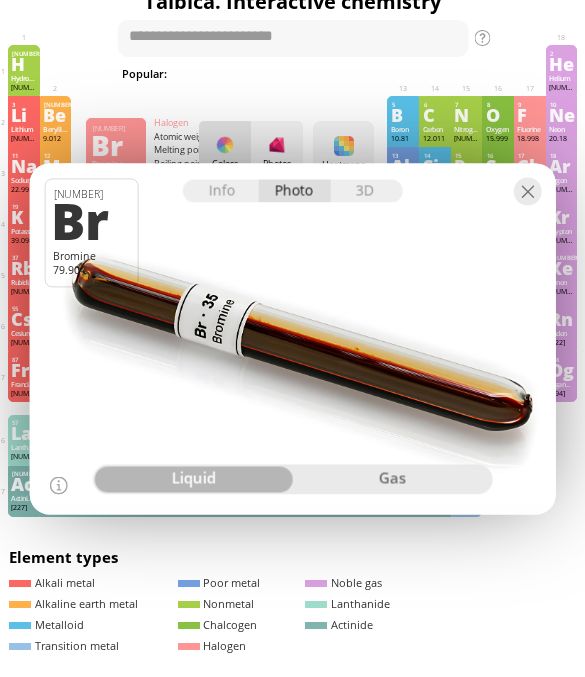 click at bounding box center [528, 191] 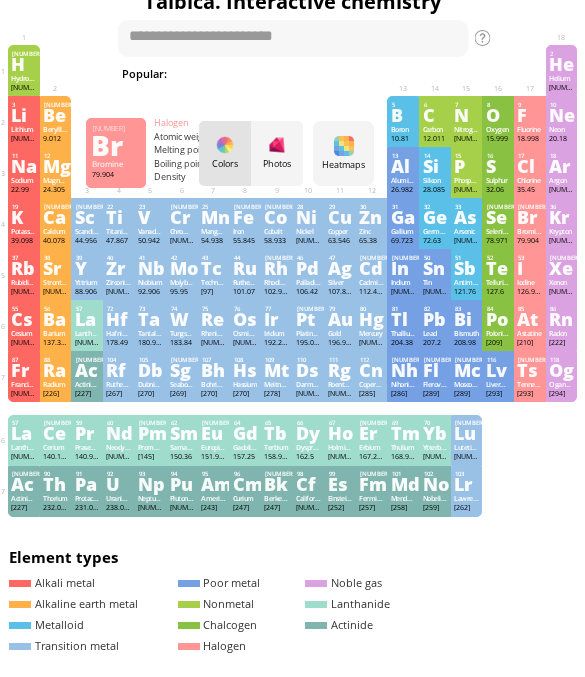 click on "I" at bounding box center (529, 268) 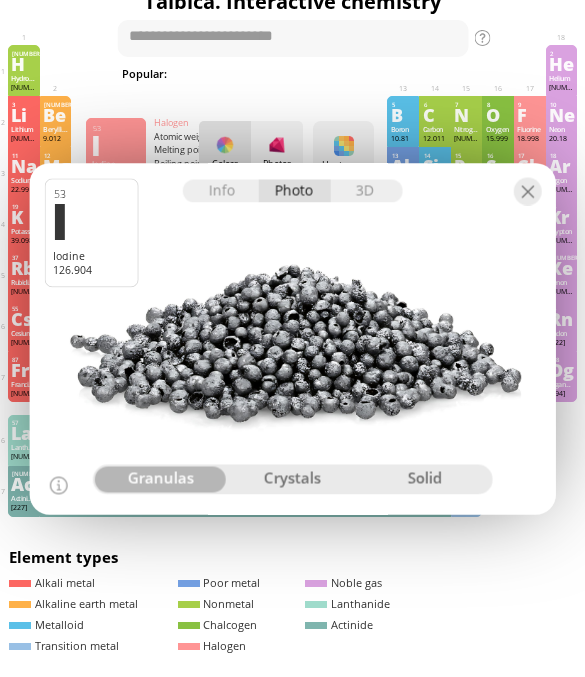 click on "Info" at bounding box center [221, 190] 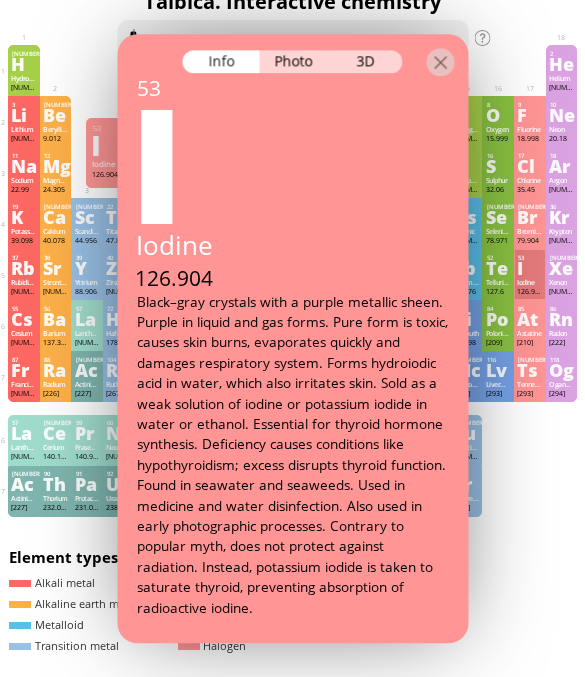 type on "*" 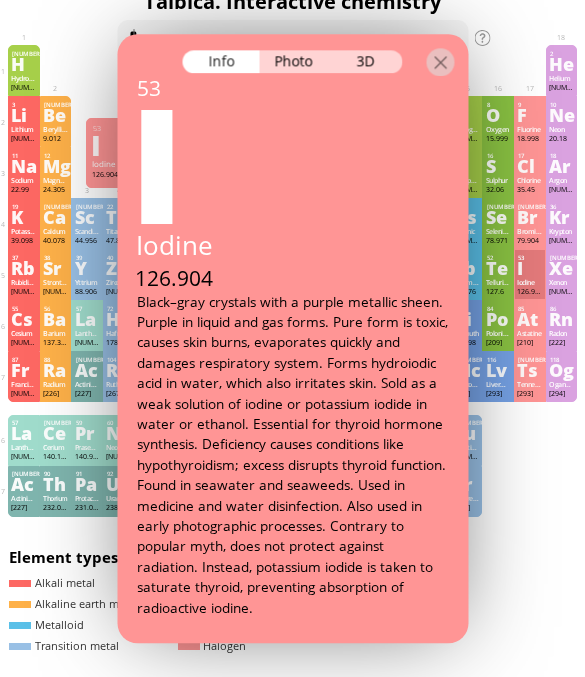 click at bounding box center [440, 62] 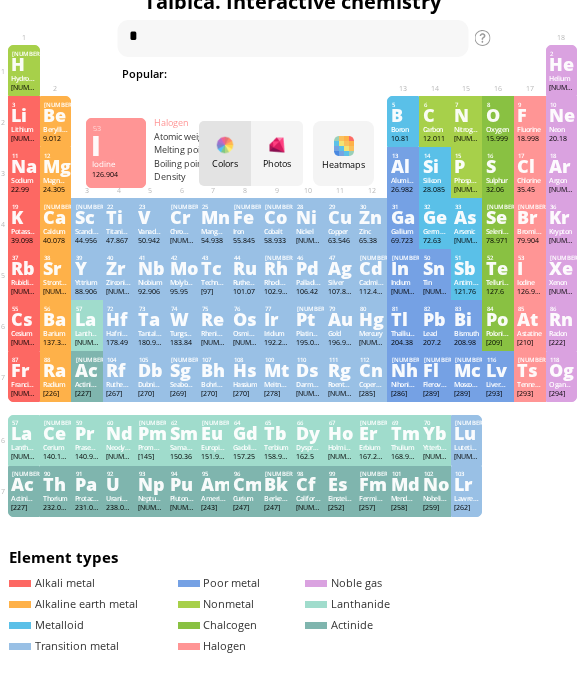 click on "At" at bounding box center (529, 319) 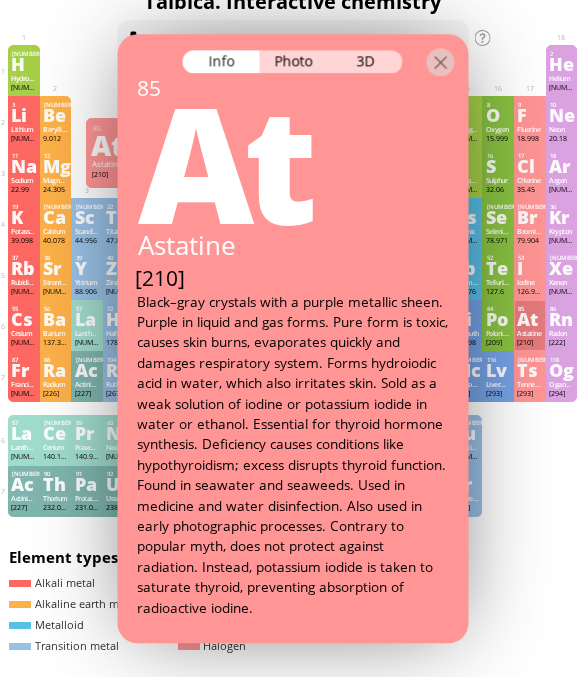 click on "Photo" at bounding box center [295, 61] 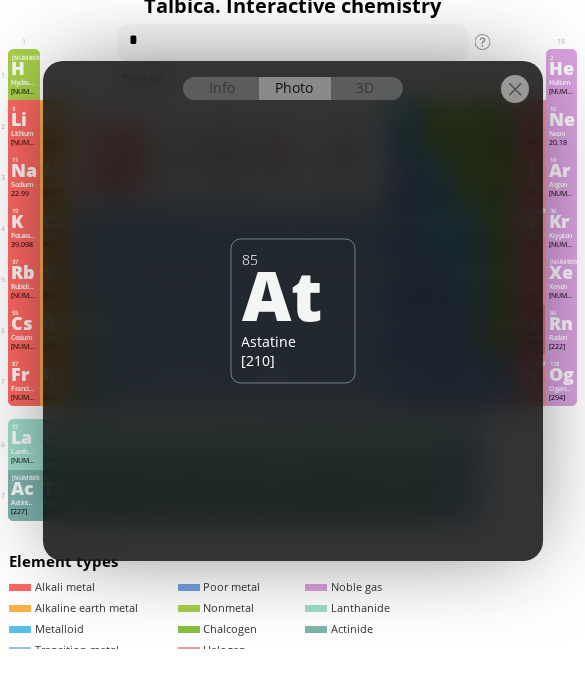 scroll, scrollTop: 28, scrollLeft: 0, axis: vertical 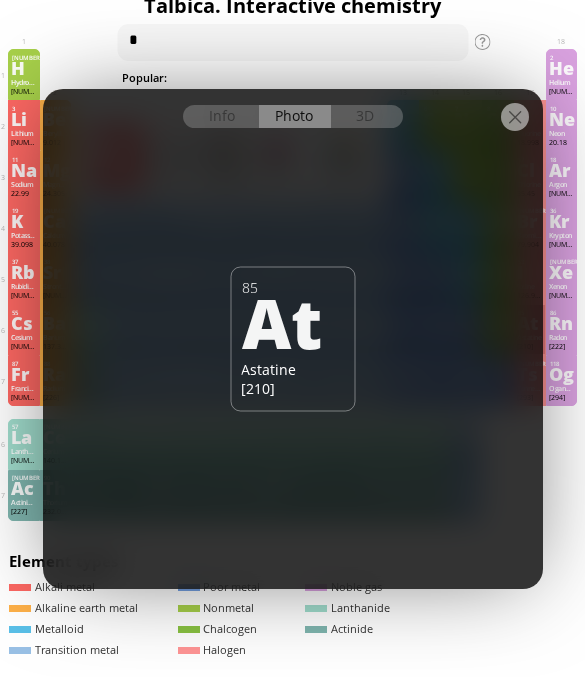 click at bounding box center (515, 117) 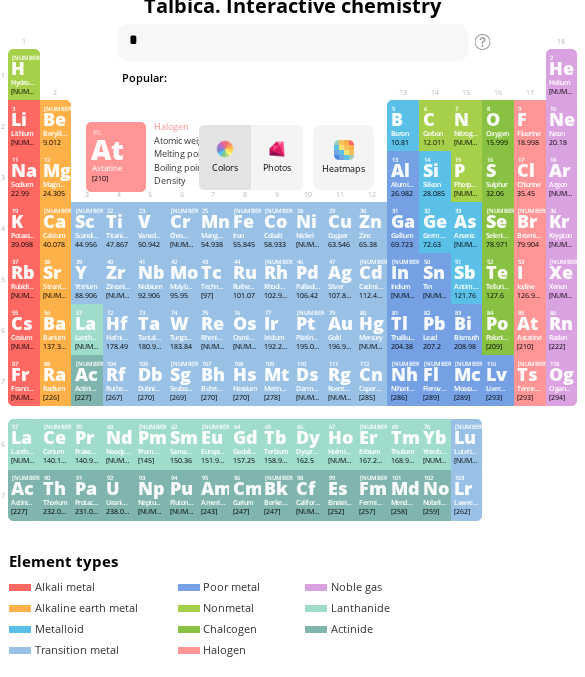 click on "[210]" at bounding box center [529, 346] 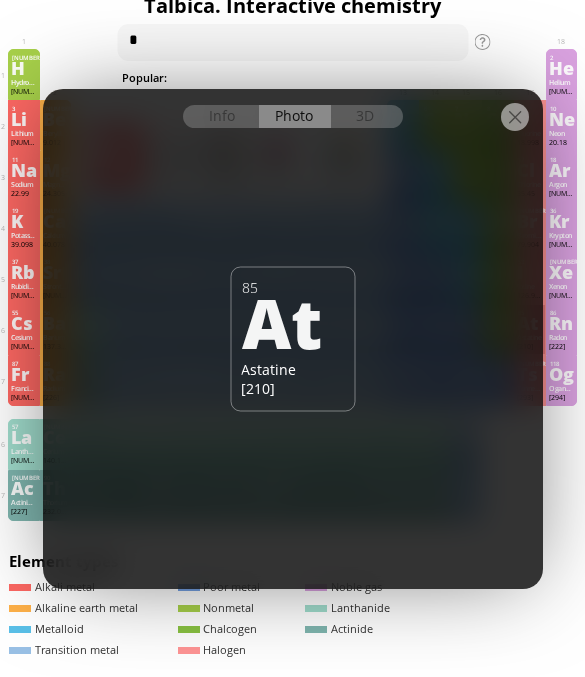 click on "Info" at bounding box center [221, 116] 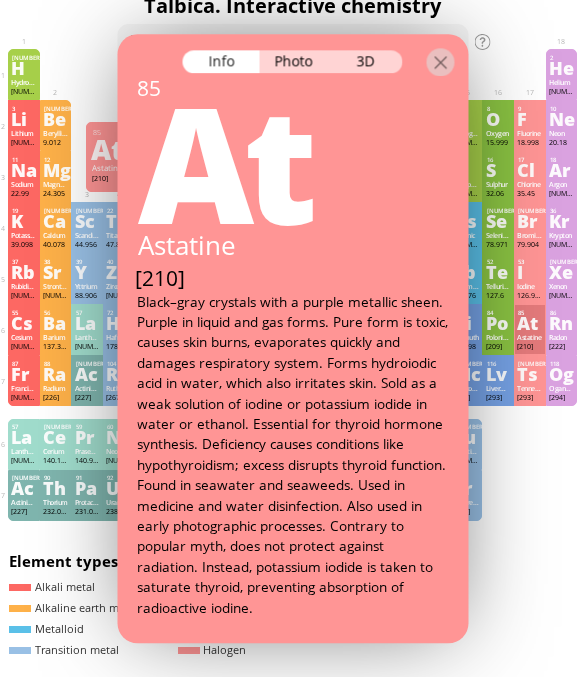click at bounding box center (440, 62) 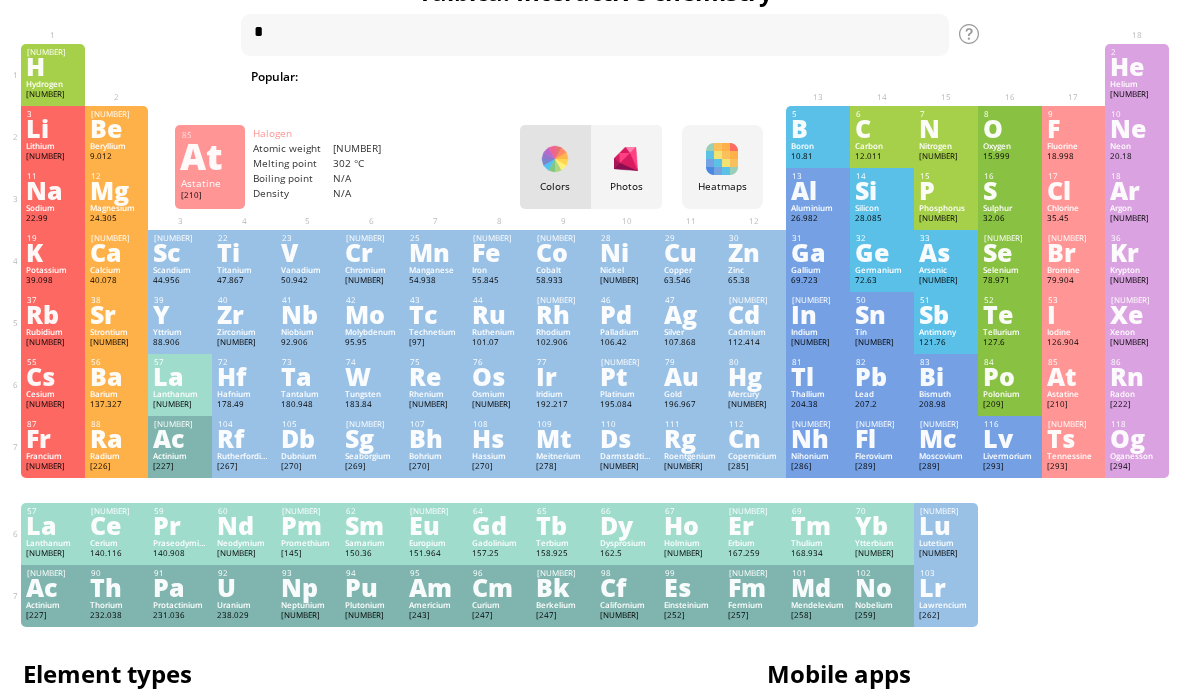scroll, scrollTop: 0, scrollLeft: 0, axis: both 